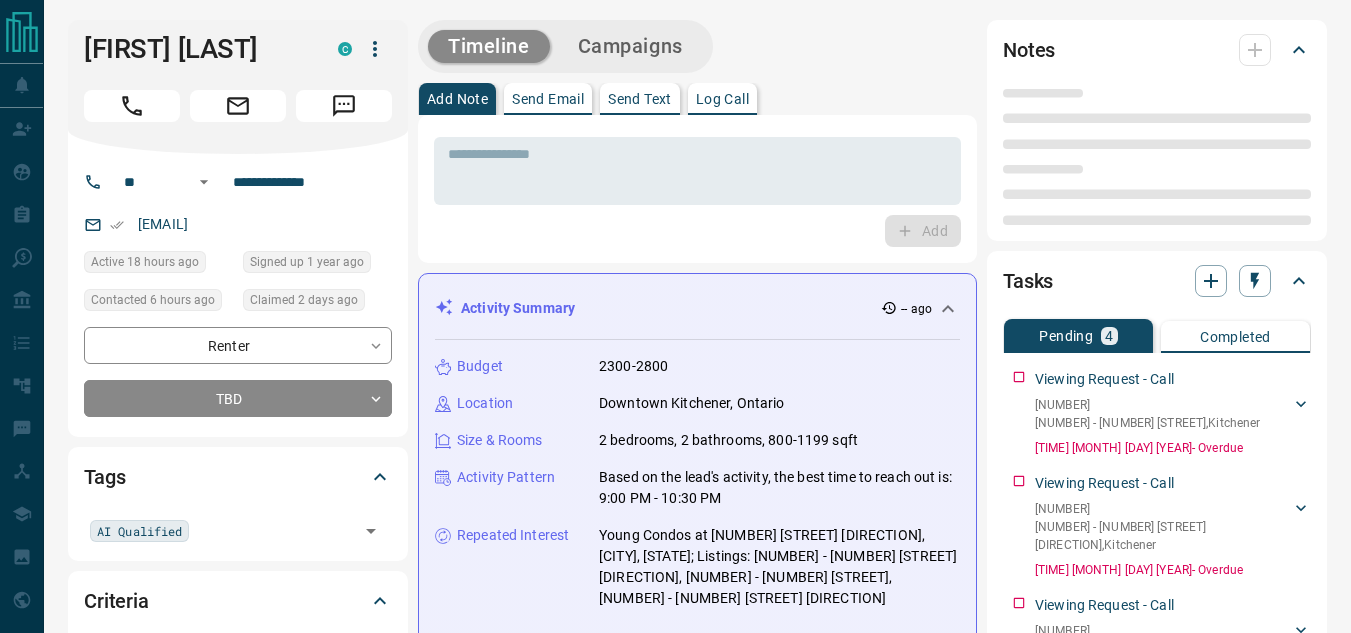 scroll, scrollTop: 0, scrollLeft: 0, axis: both 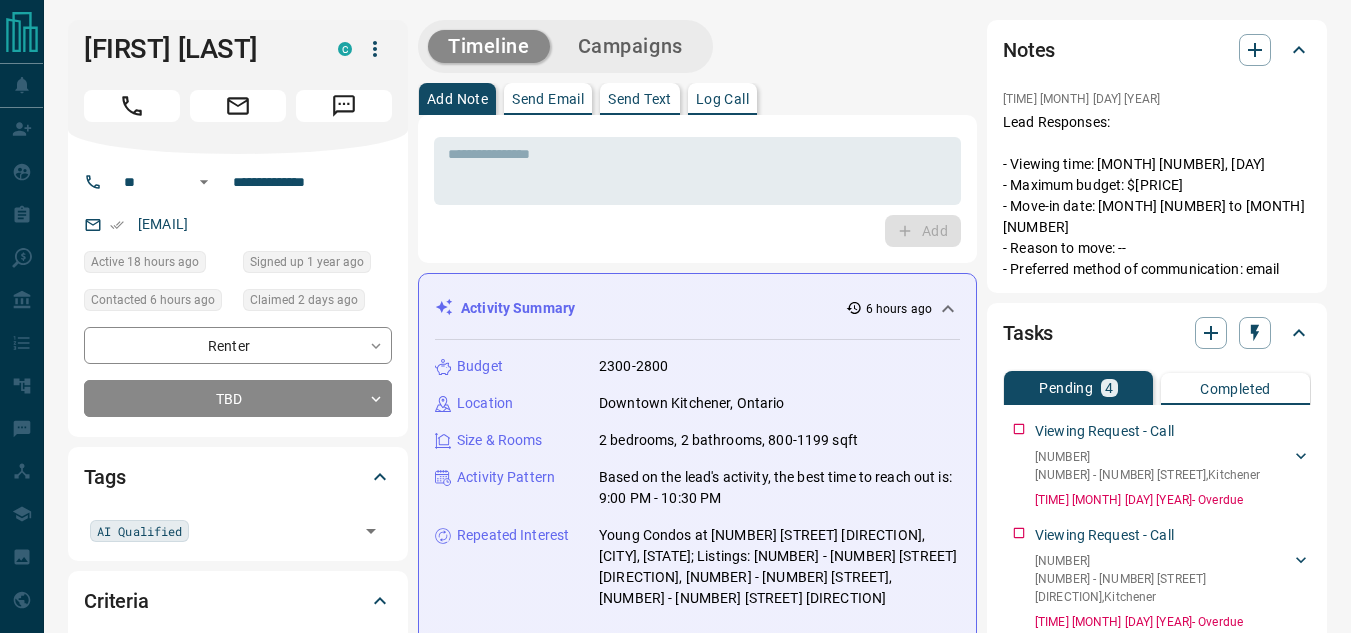 click 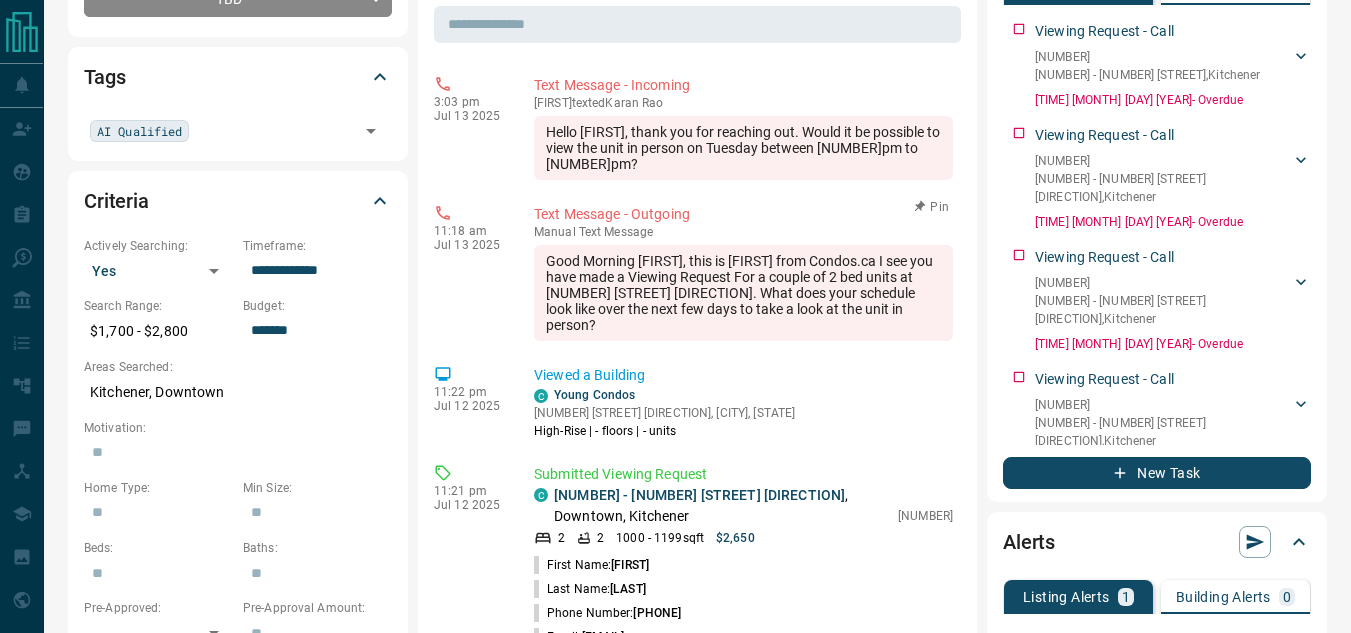 scroll, scrollTop: 300, scrollLeft: 0, axis: vertical 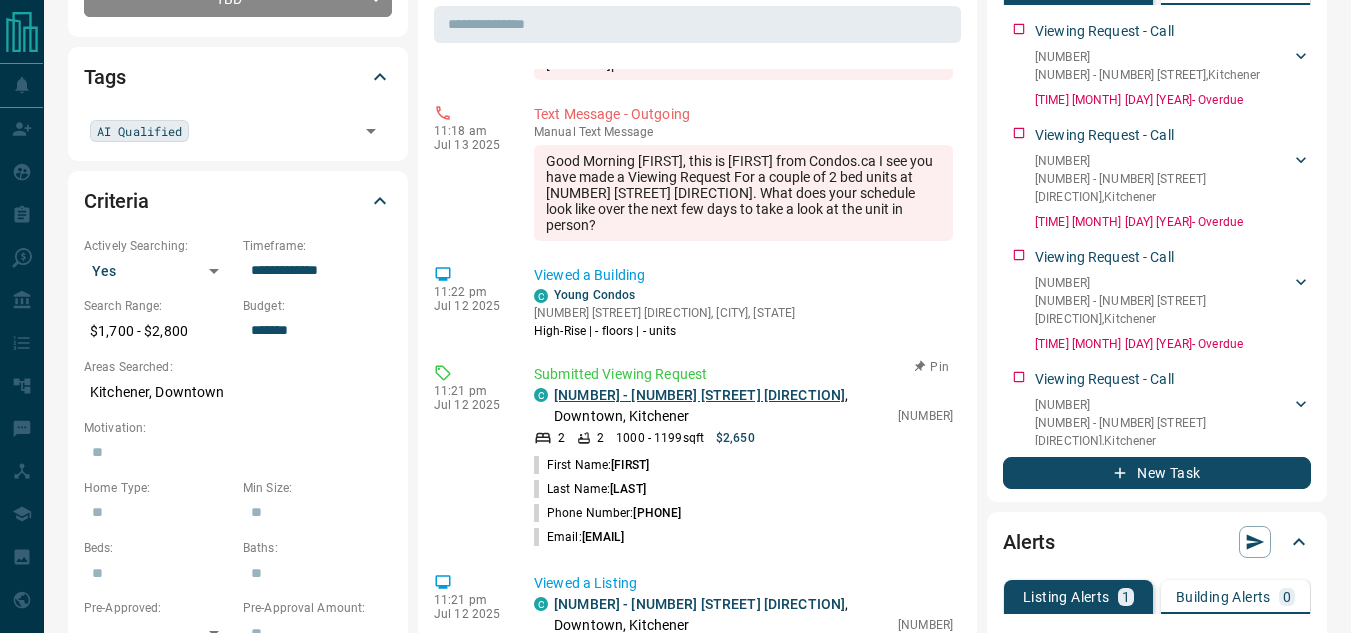 click on "[NUMBER] - [NUMBER] [STREET] [DIRECTION]" at bounding box center [699, 395] 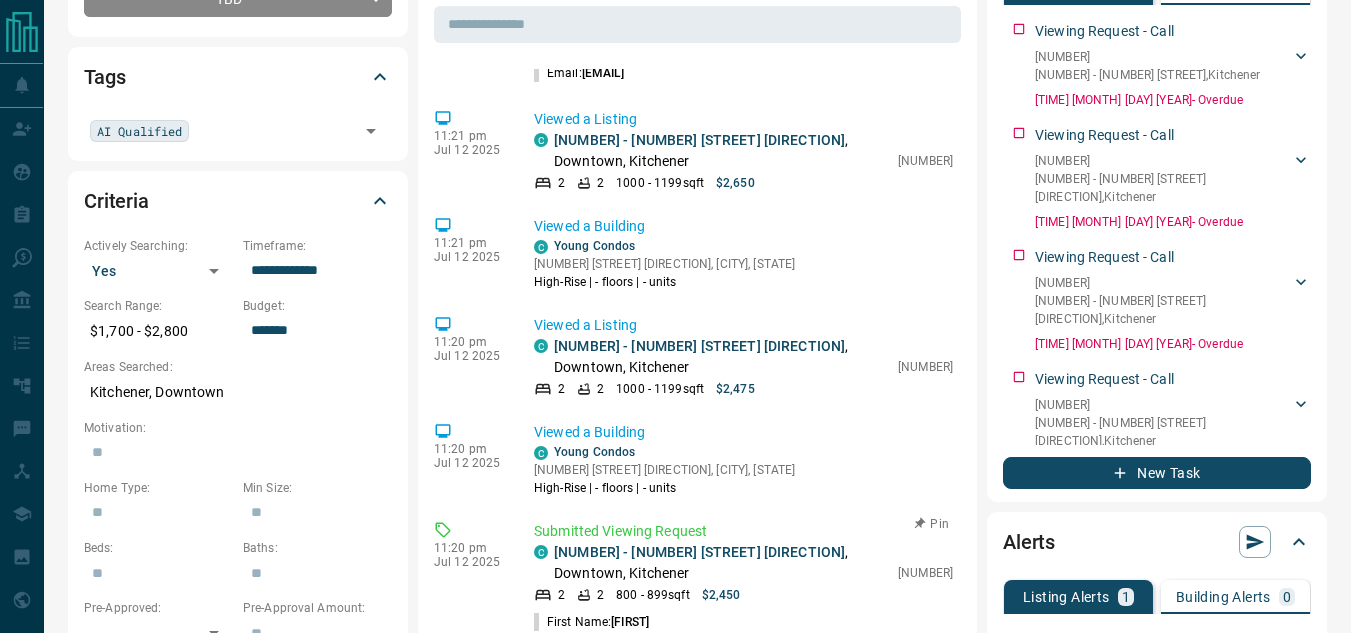 scroll, scrollTop: 600, scrollLeft: 0, axis: vertical 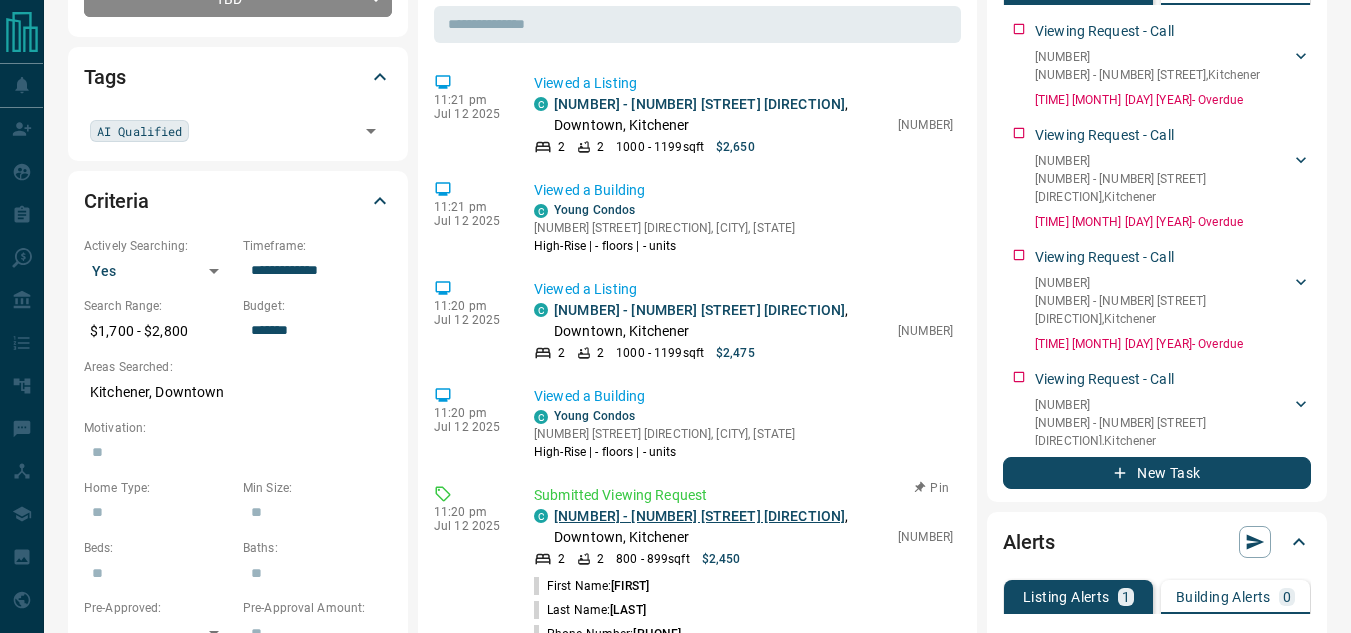 click on "[NUMBER] - [NUMBER] [STREET] [DIRECTION]" at bounding box center (699, 516) 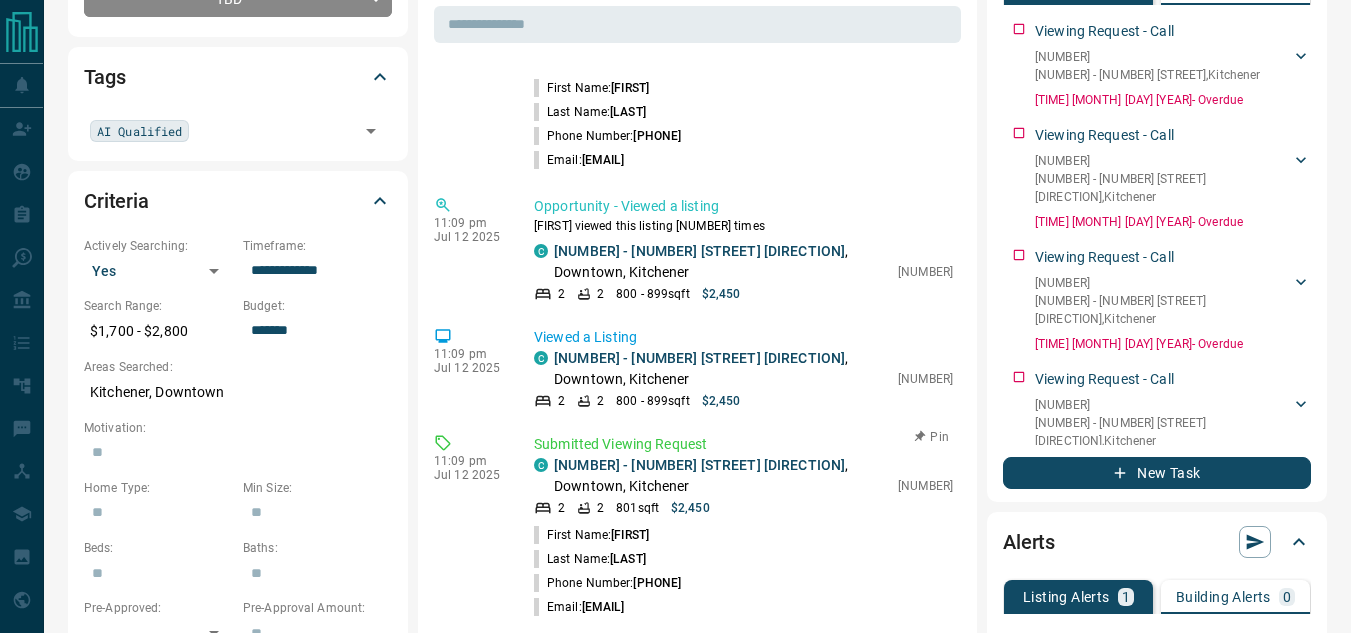 scroll, scrollTop: 1100, scrollLeft: 0, axis: vertical 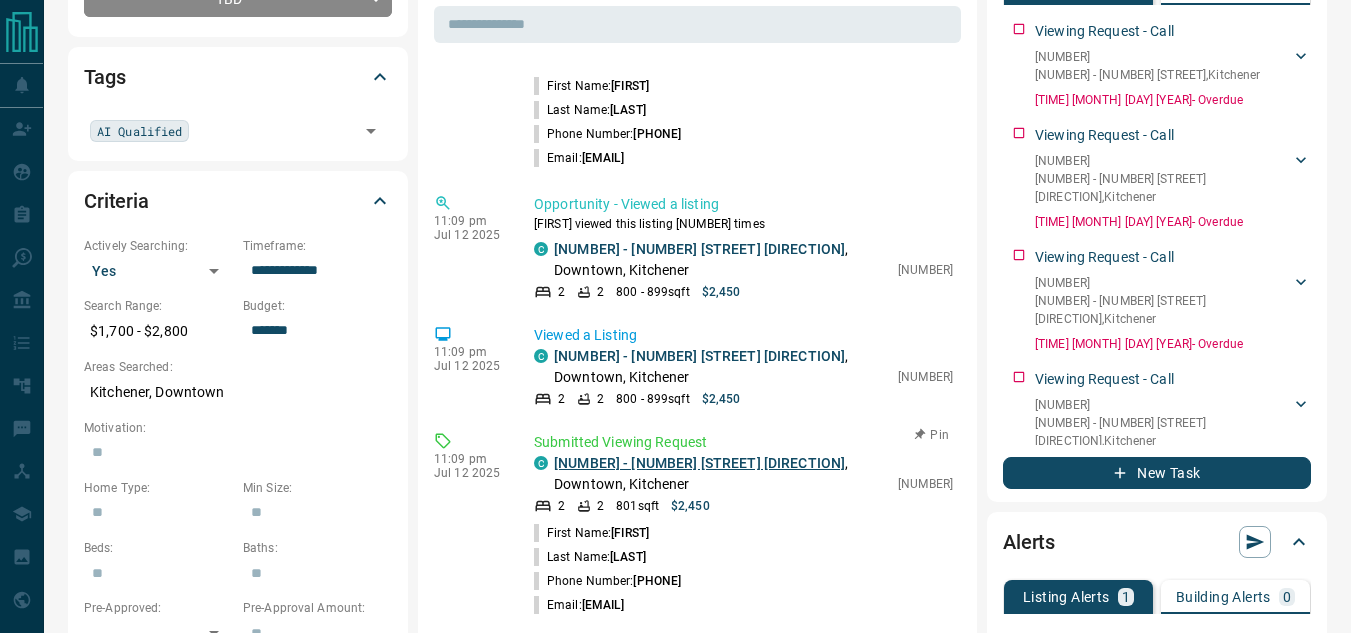 click on "[NUMBER] - [NUMBER] [STREET] [DIRECTION]" at bounding box center (699, 463) 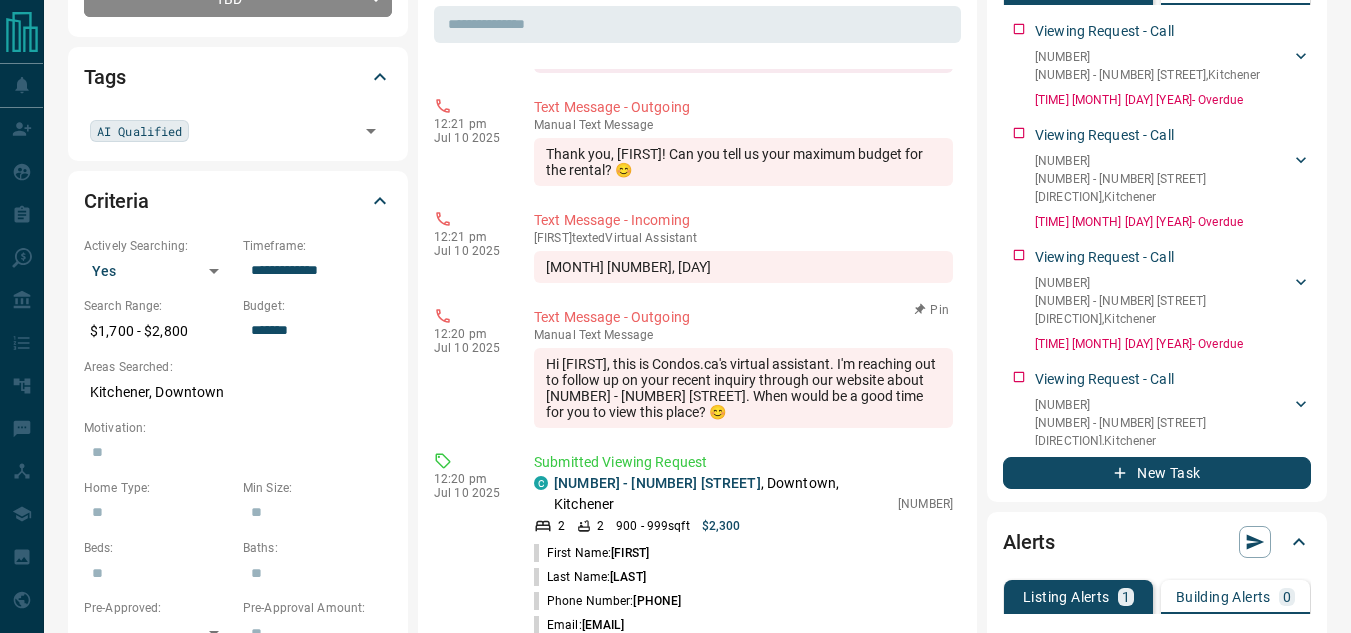 scroll, scrollTop: 4638, scrollLeft: 0, axis: vertical 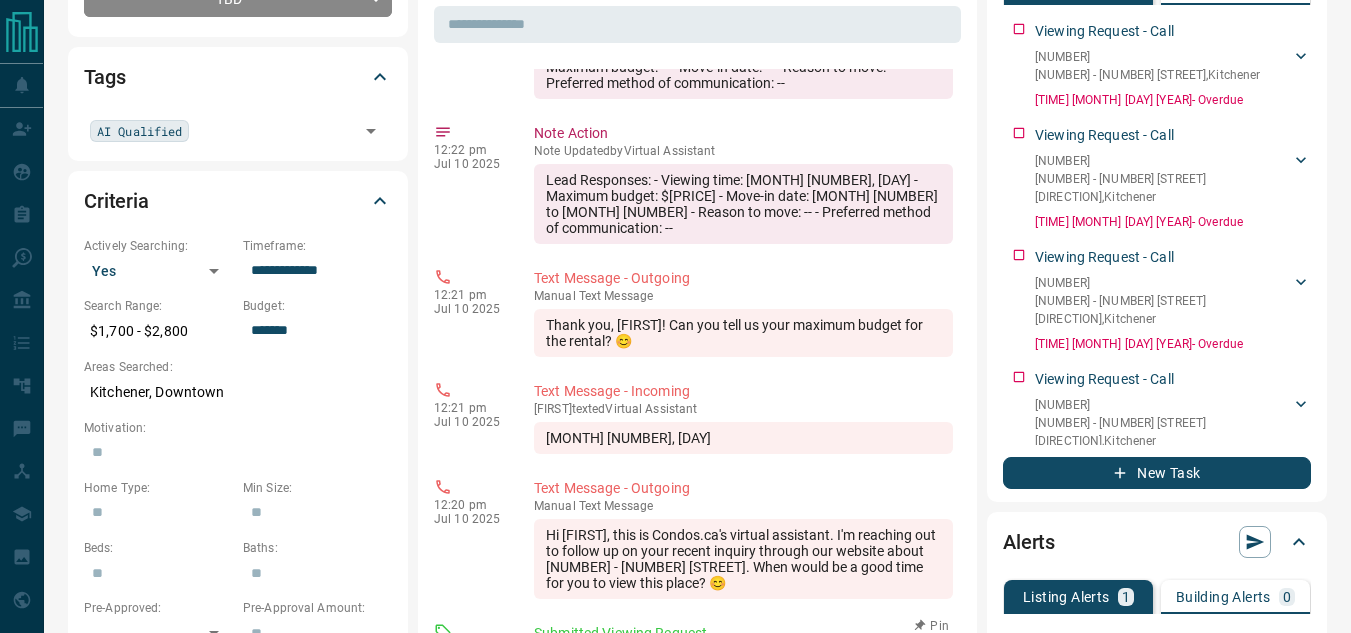 click on "[NUMBER] - [NUMBER] [STREET]" at bounding box center (657, 654) 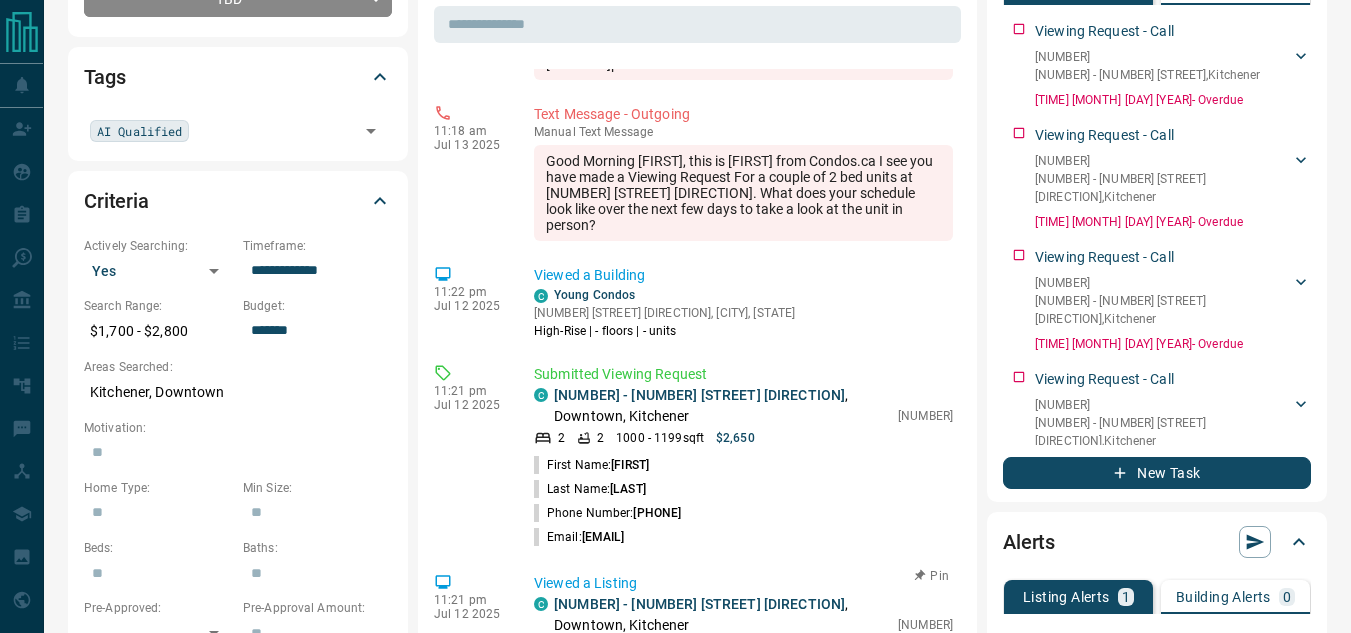 scroll, scrollTop: 0, scrollLeft: 0, axis: both 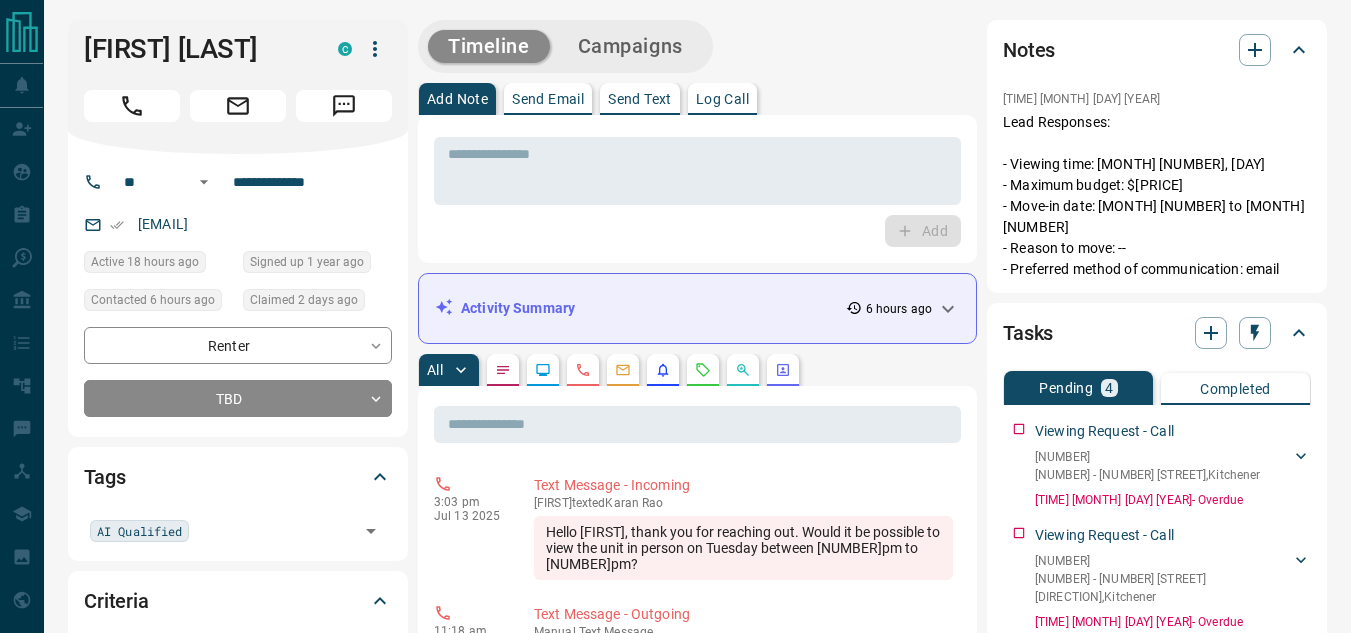 click on "* ​ Add" at bounding box center (697, 189) 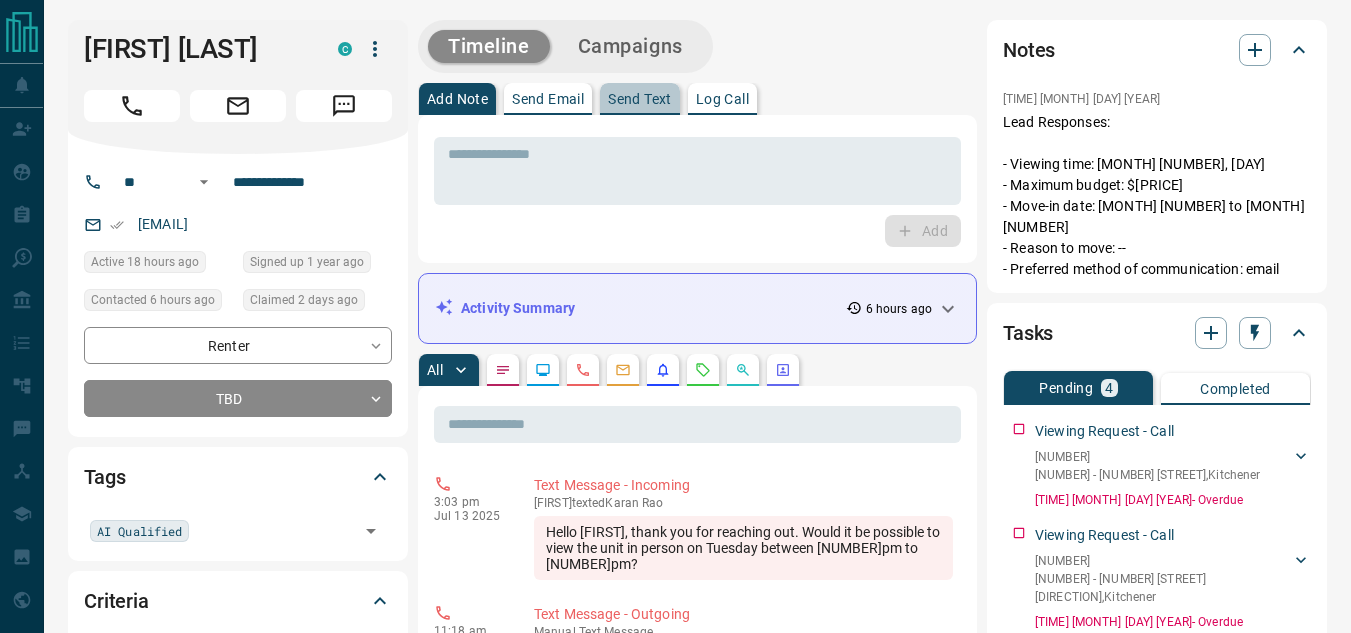 click on "Send Text" at bounding box center (640, 99) 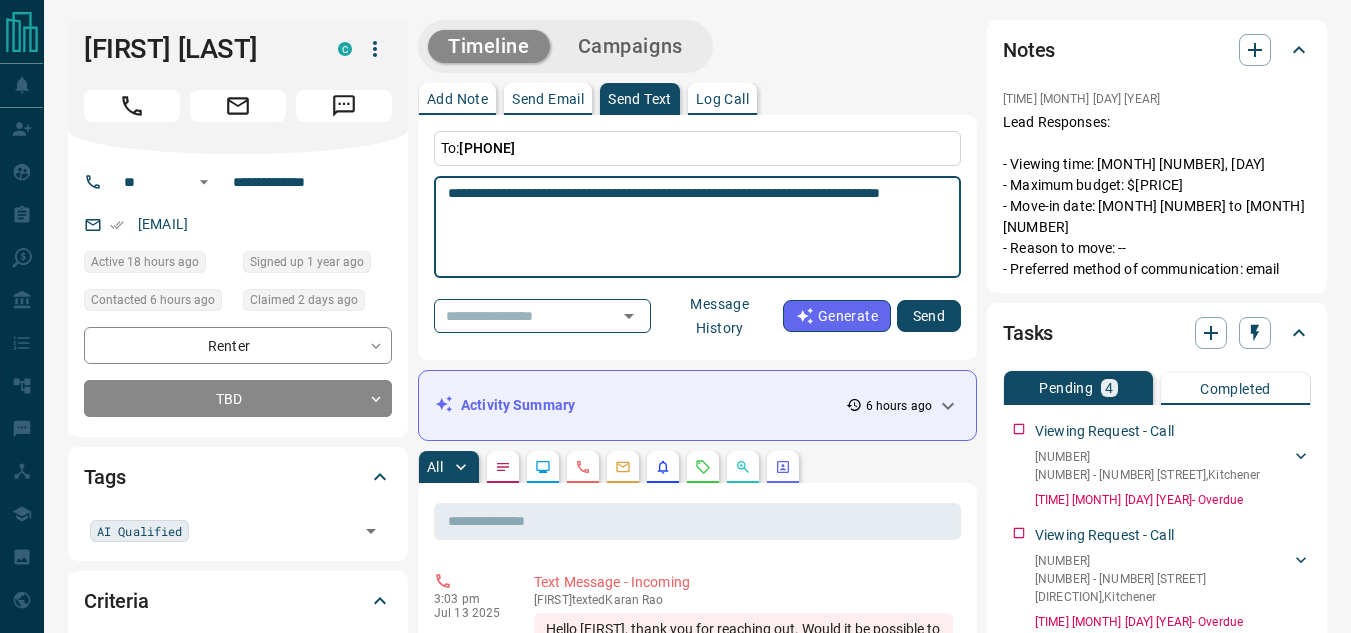 click on "**********" at bounding box center (697, 227) 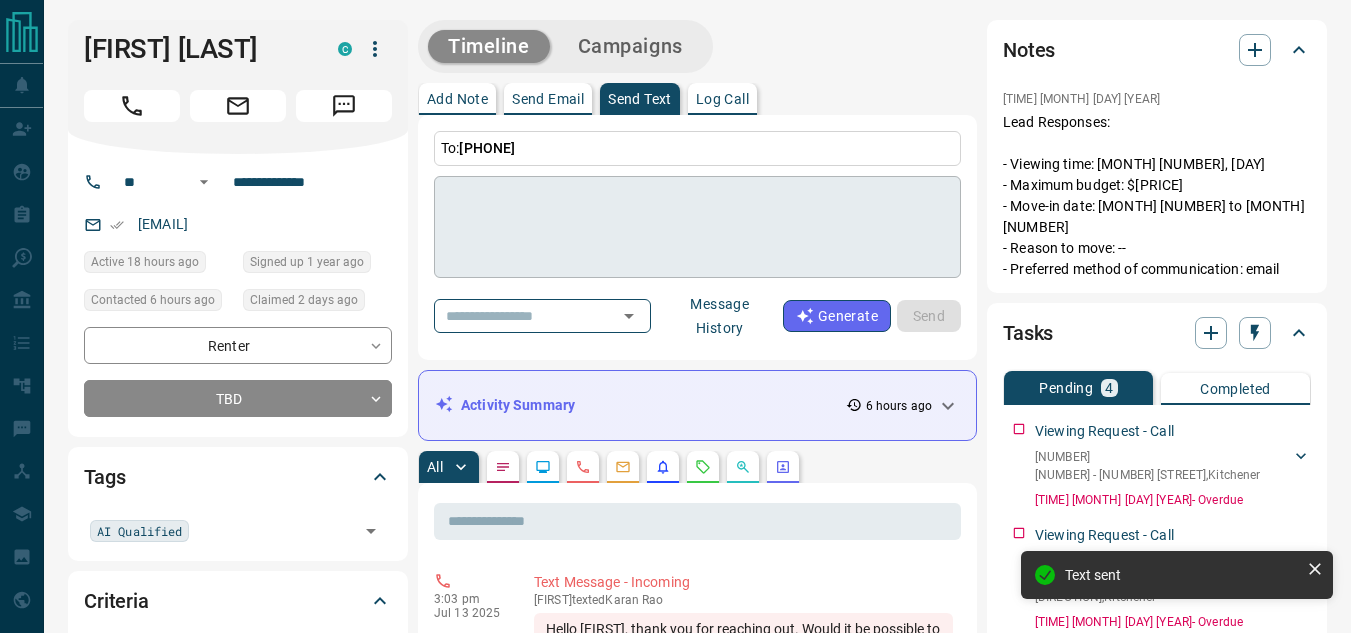 click at bounding box center [697, 227] 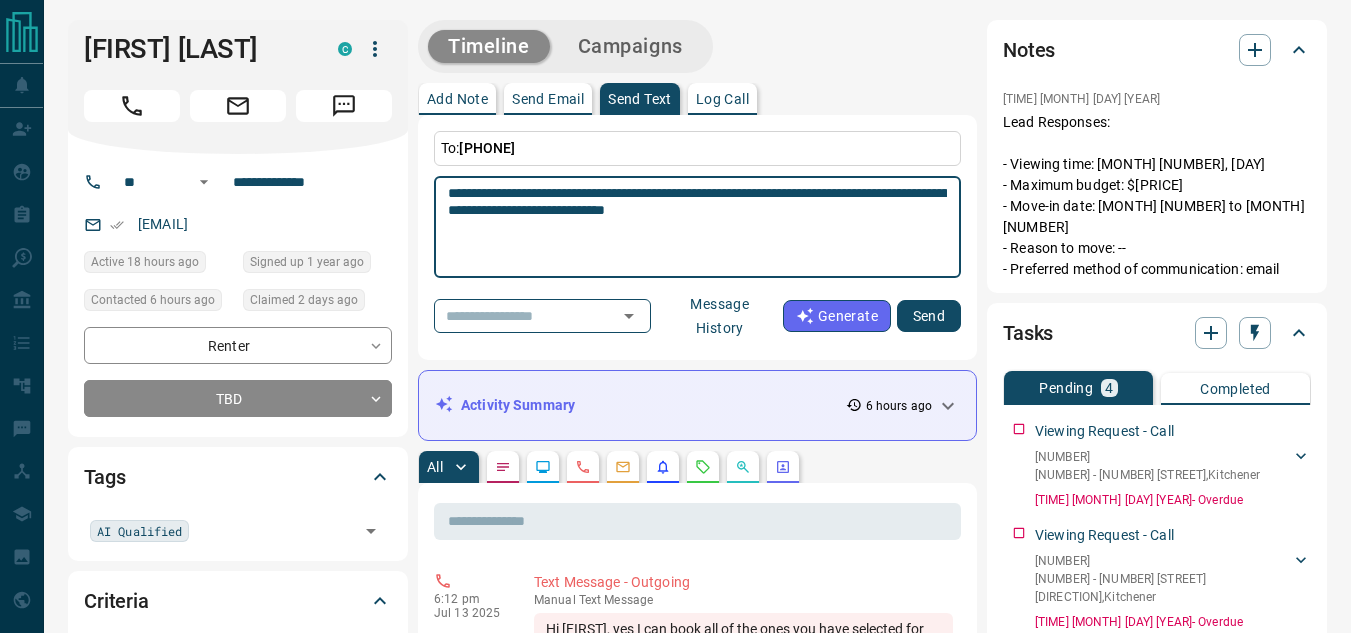 type on "**********" 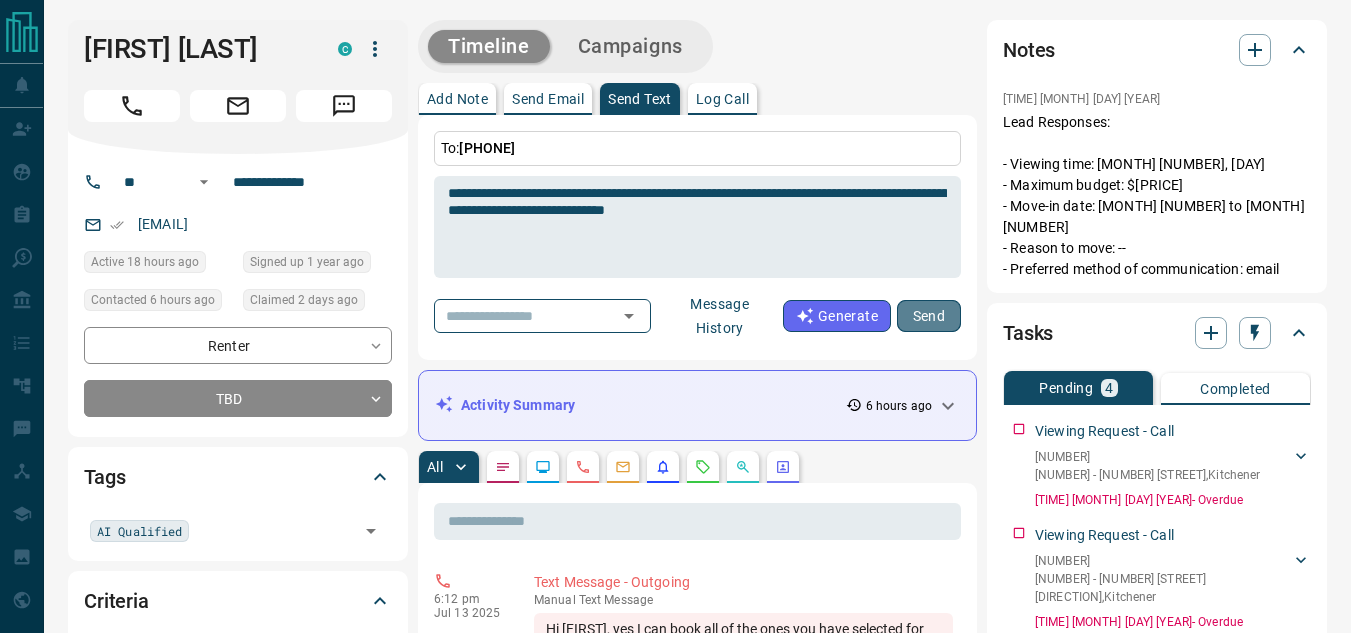 click on "Send" at bounding box center [929, 316] 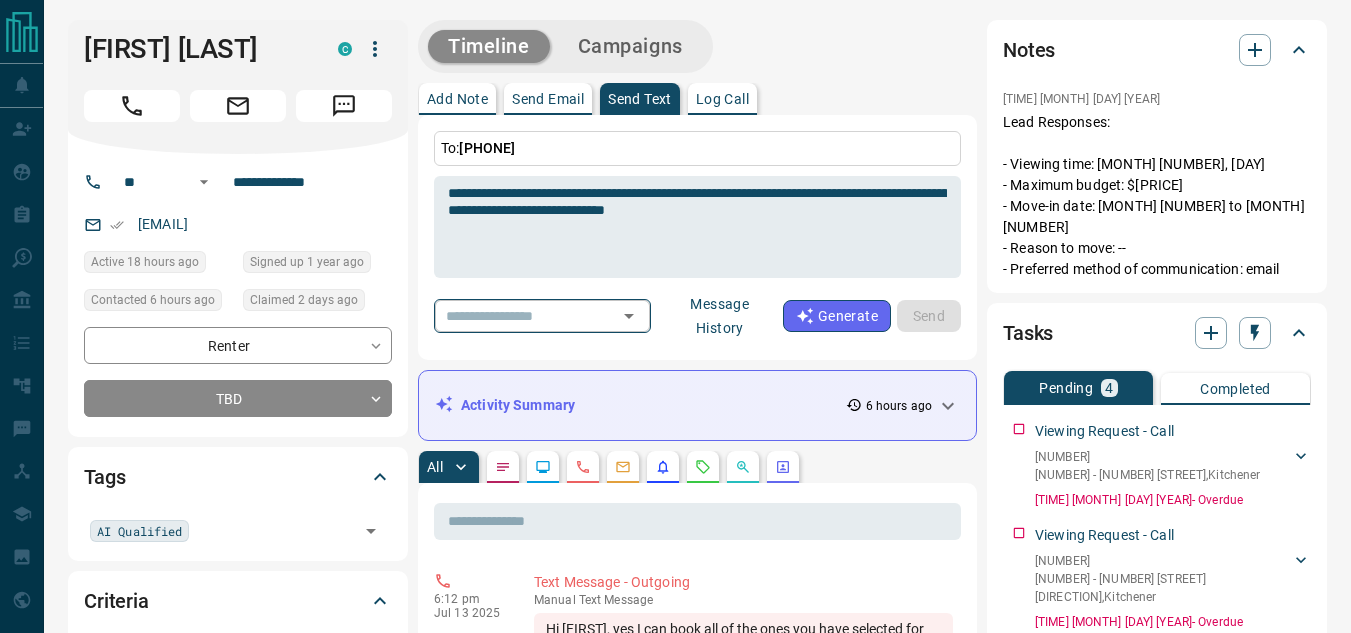 type 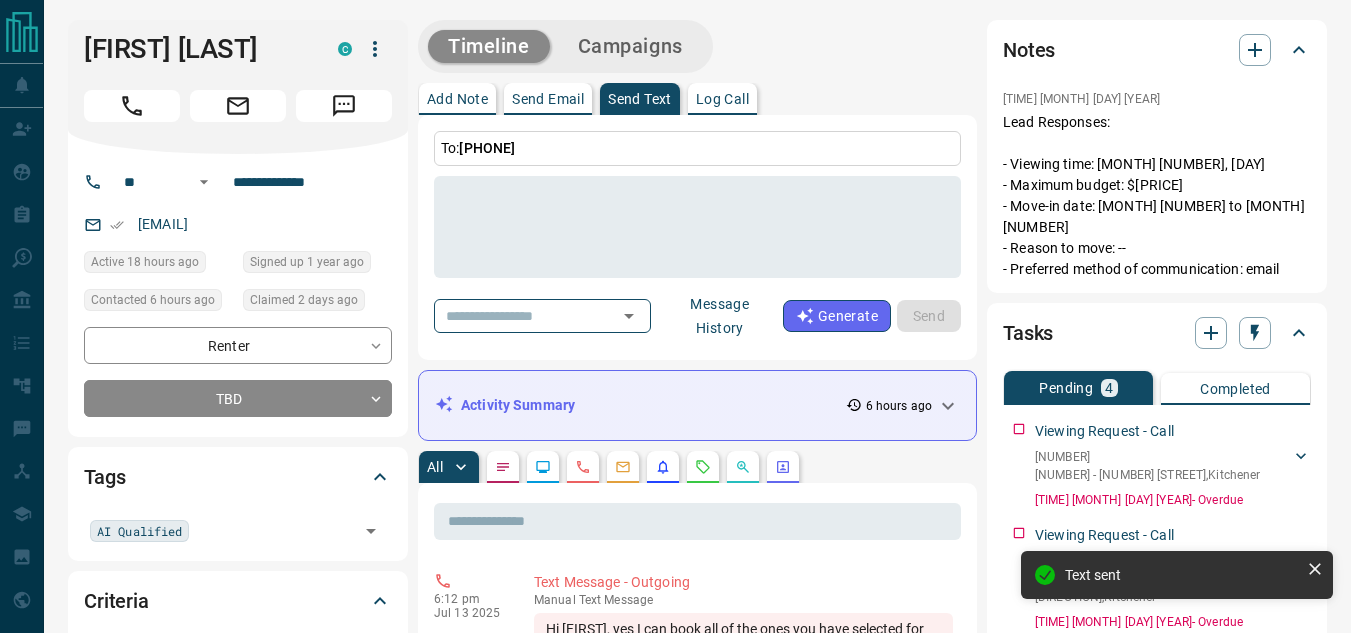 click on "[EMAIL]" at bounding box center (238, 224) 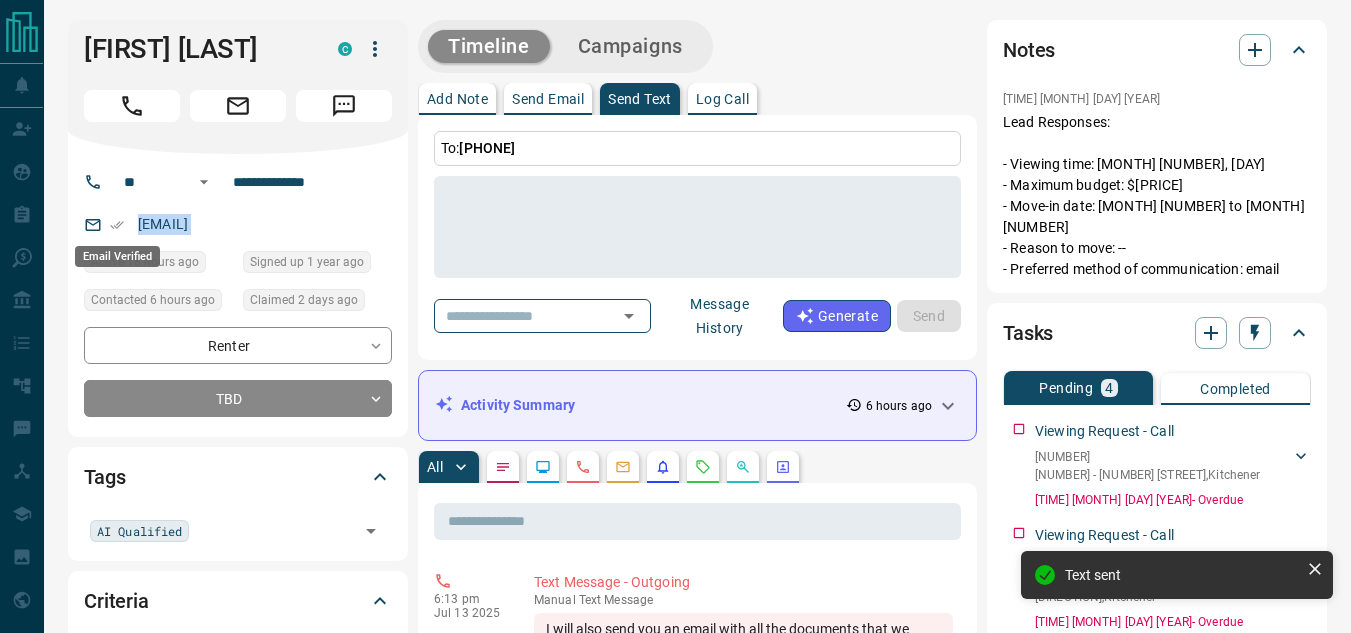 drag, startPoint x: 302, startPoint y: 237, endPoint x: 120, endPoint y: 224, distance: 182.4637 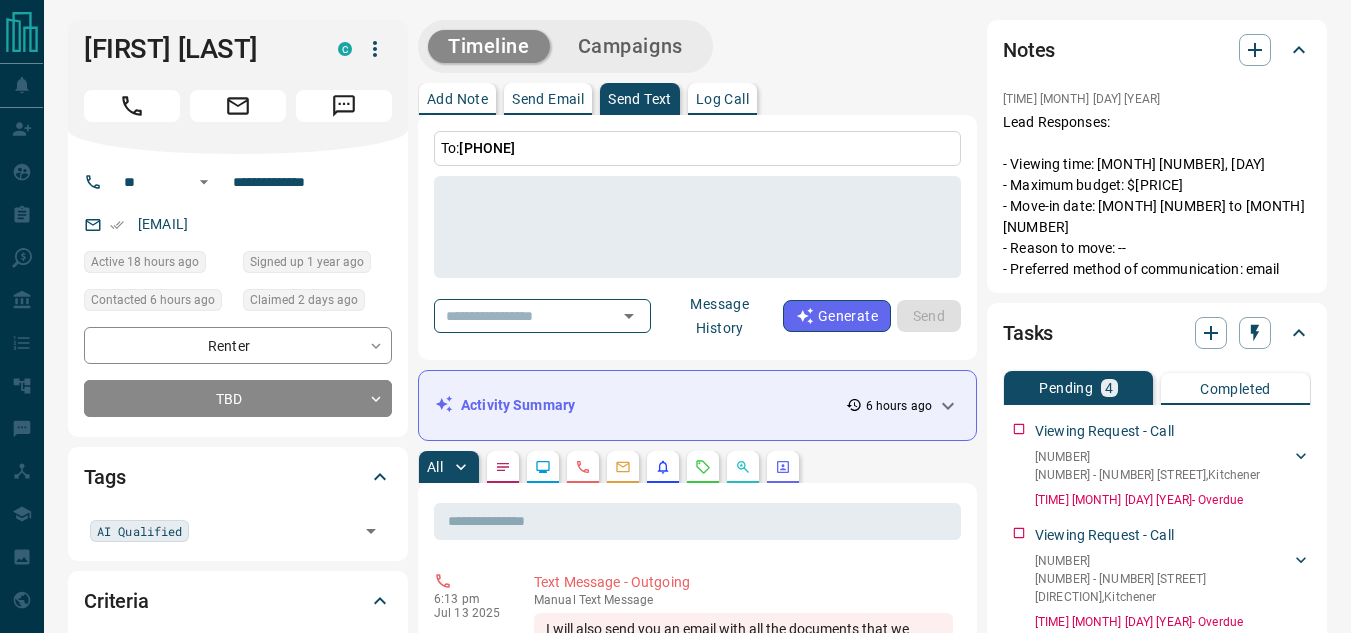 click on "Add Note Send Email Send Text Log Call" at bounding box center [697, 99] 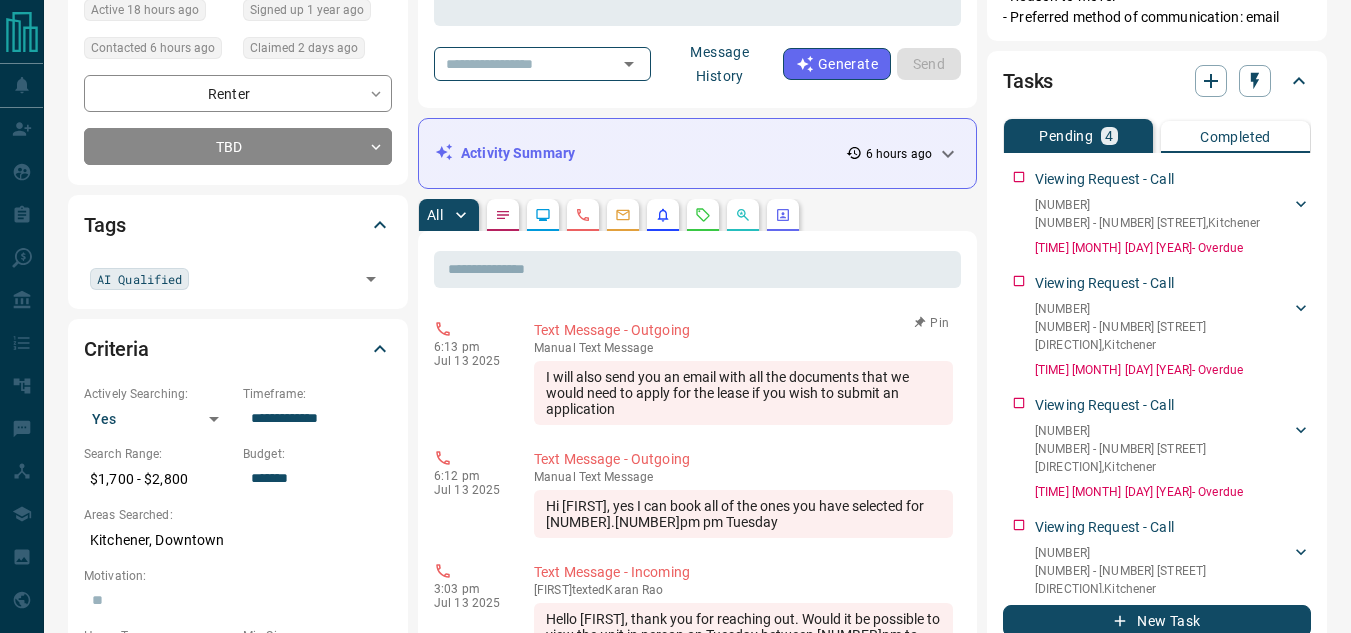 scroll, scrollTop: 300, scrollLeft: 0, axis: vertical 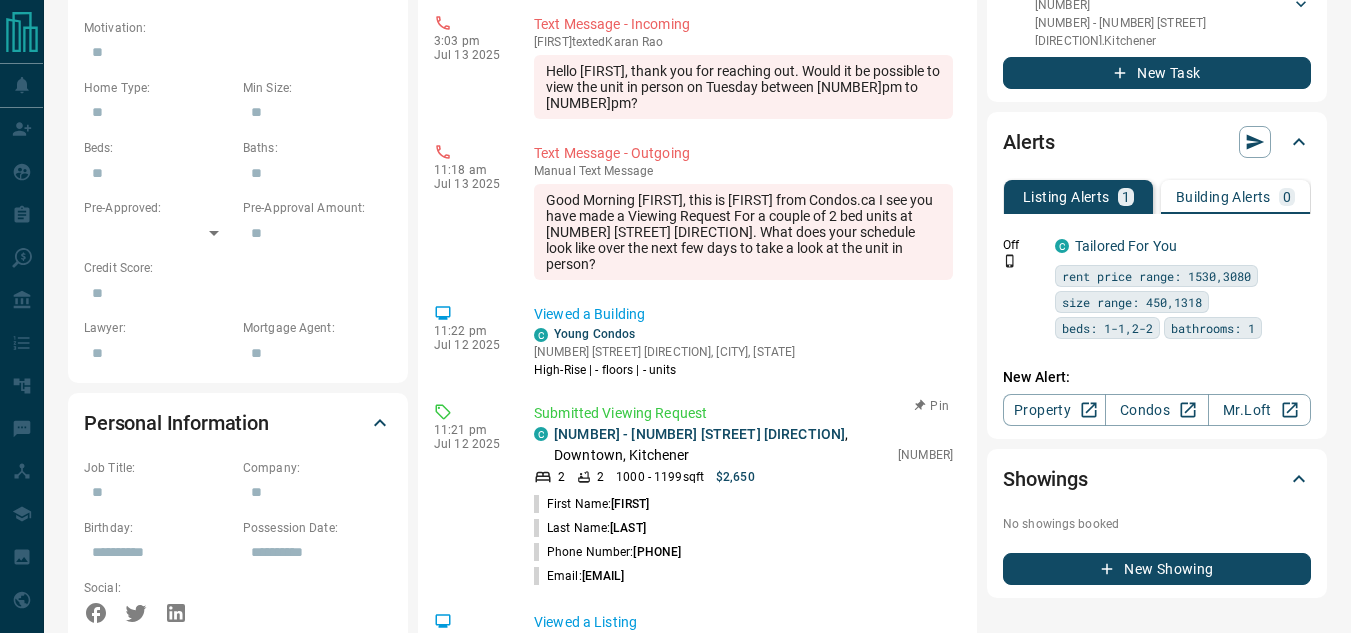 drag, startPoint x: 873, startPoint y: 425, endPoint x: 936, endPoint y: 419, distance: 63.28507 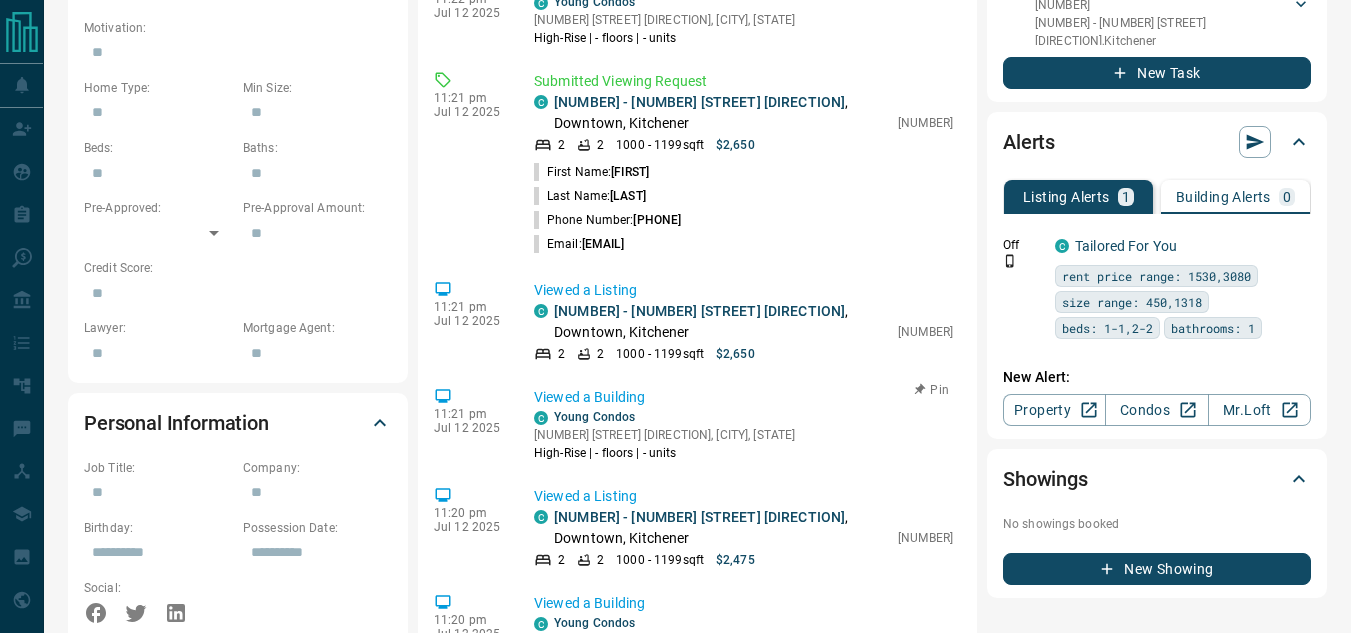 scroll, scrollTop: 500, scrollLeft: 0, axis: vertical 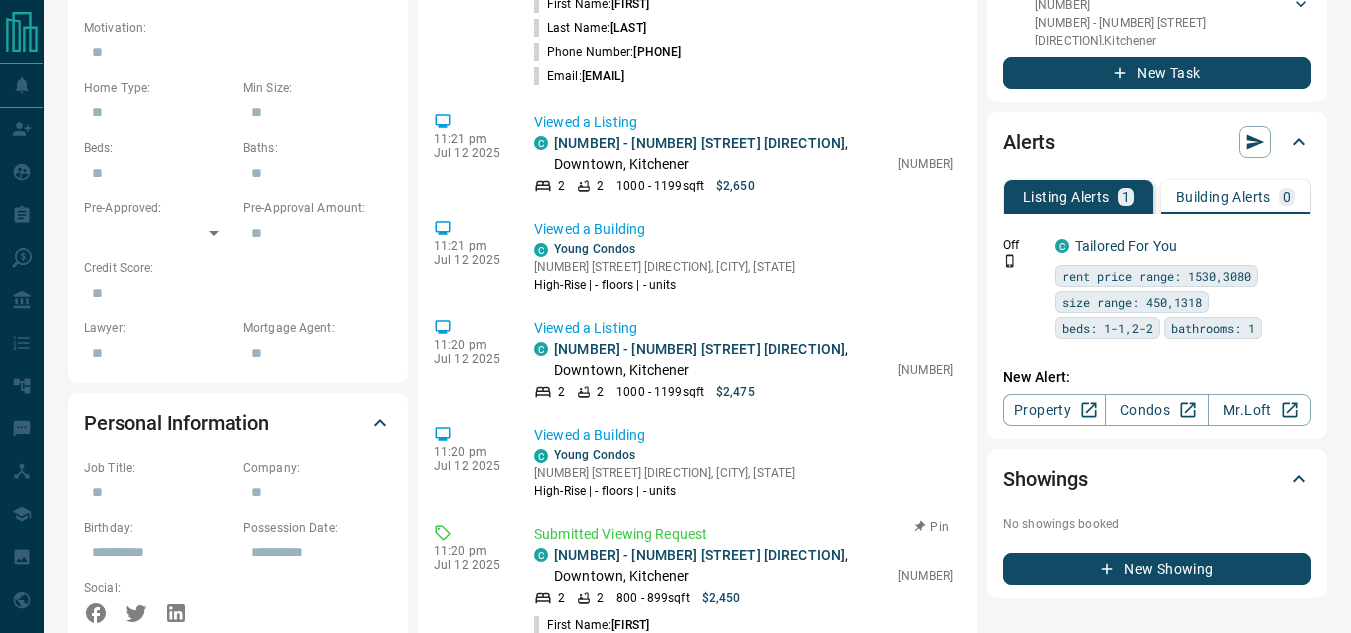 drag, startPoint x: 875, startPoint y: 479, endPoint x: 943, endPoint y: 480, distance: 68.007355 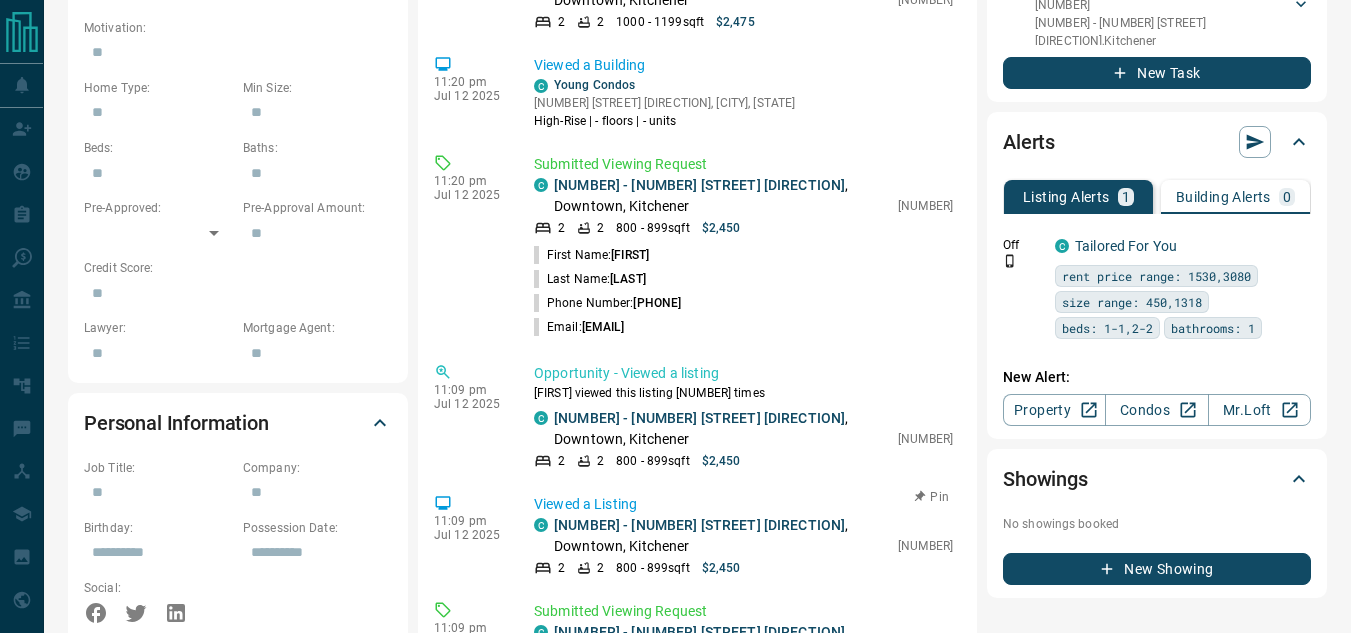 scroll, scrollTop: 900, scrollLeft: 0, axis: vertical 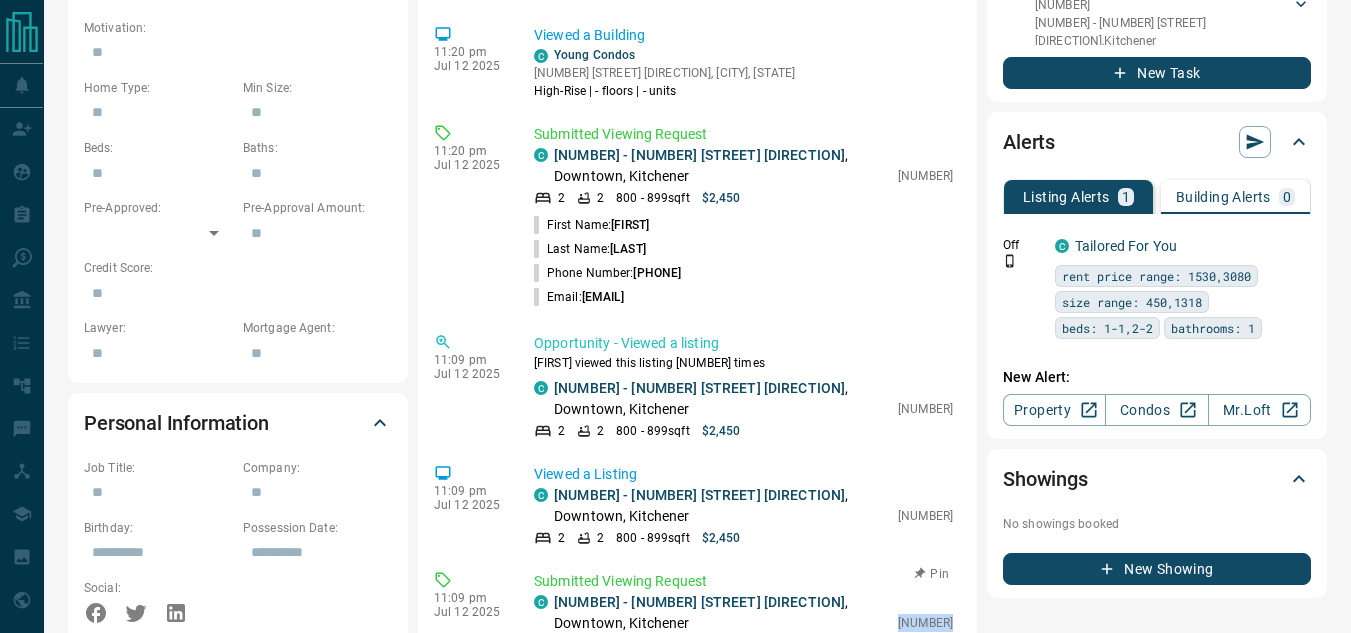drag, startPoint x: 886, startPoint y: 466, endPoint x: 940, endPoint y: 467, distance: 54.00926 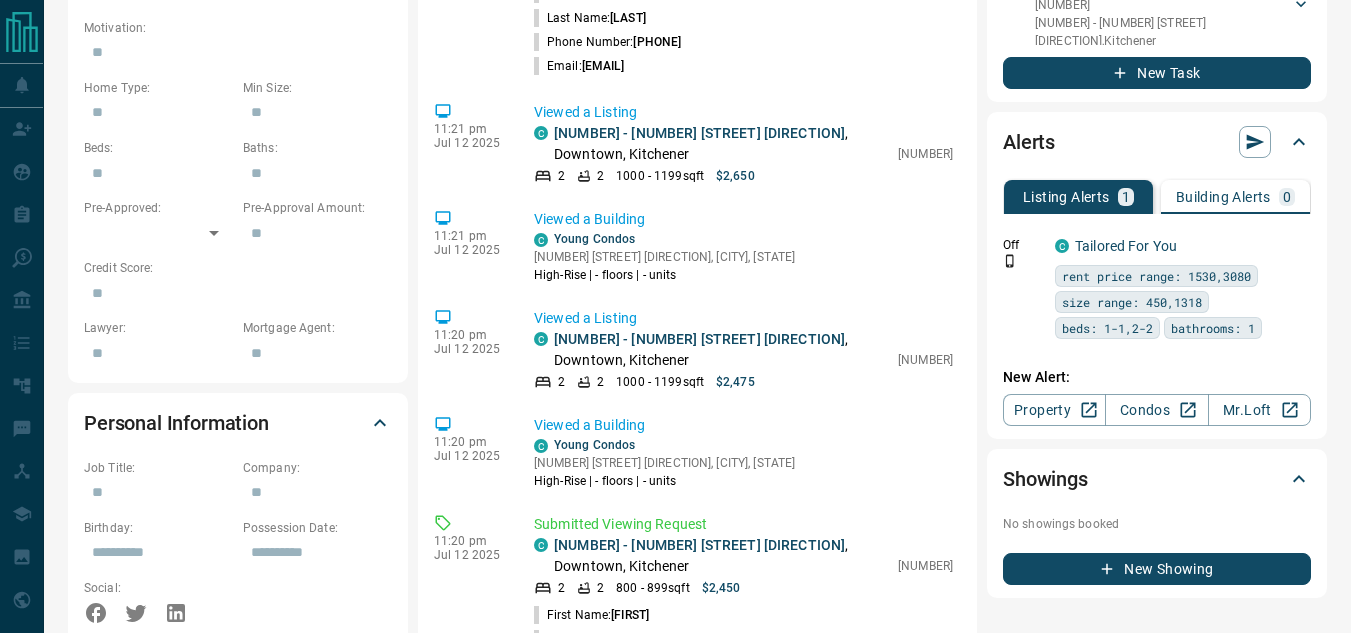 scroll, scrollTop: 0, scrollLeft: 0, axis: both 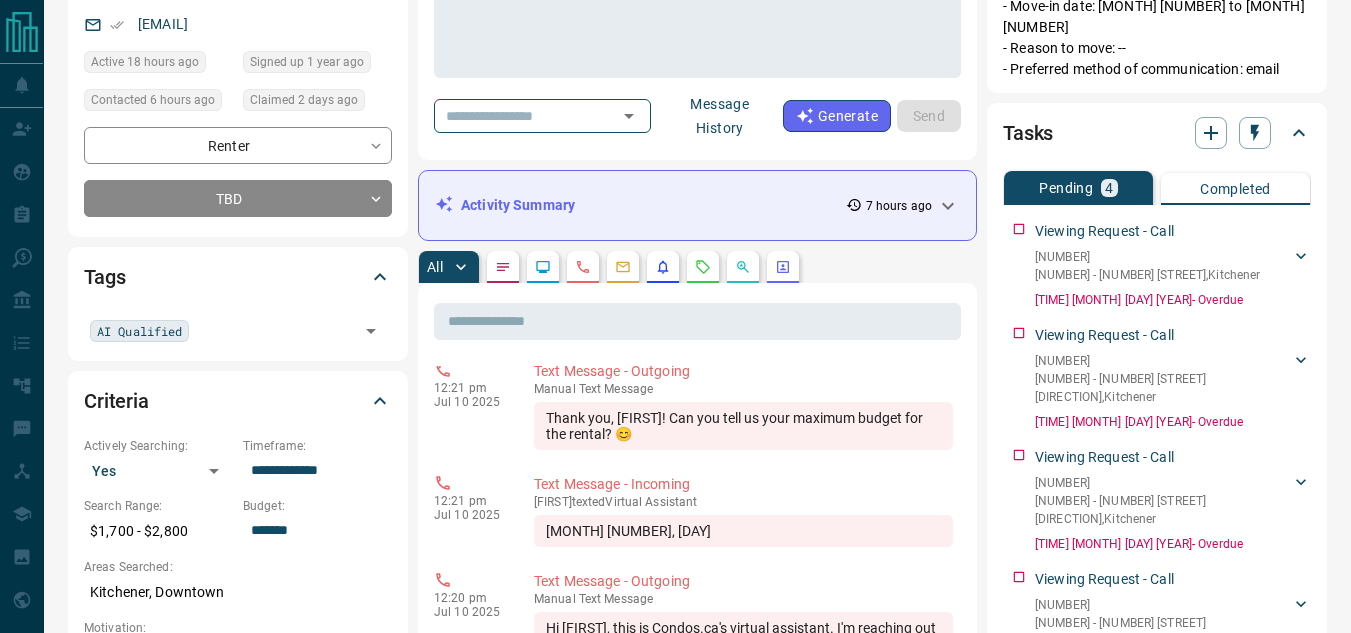 drag, startPoint x: 892, startPoint y: 477, endPoint x: 944, endPoint y: 488, distance: 53.15073 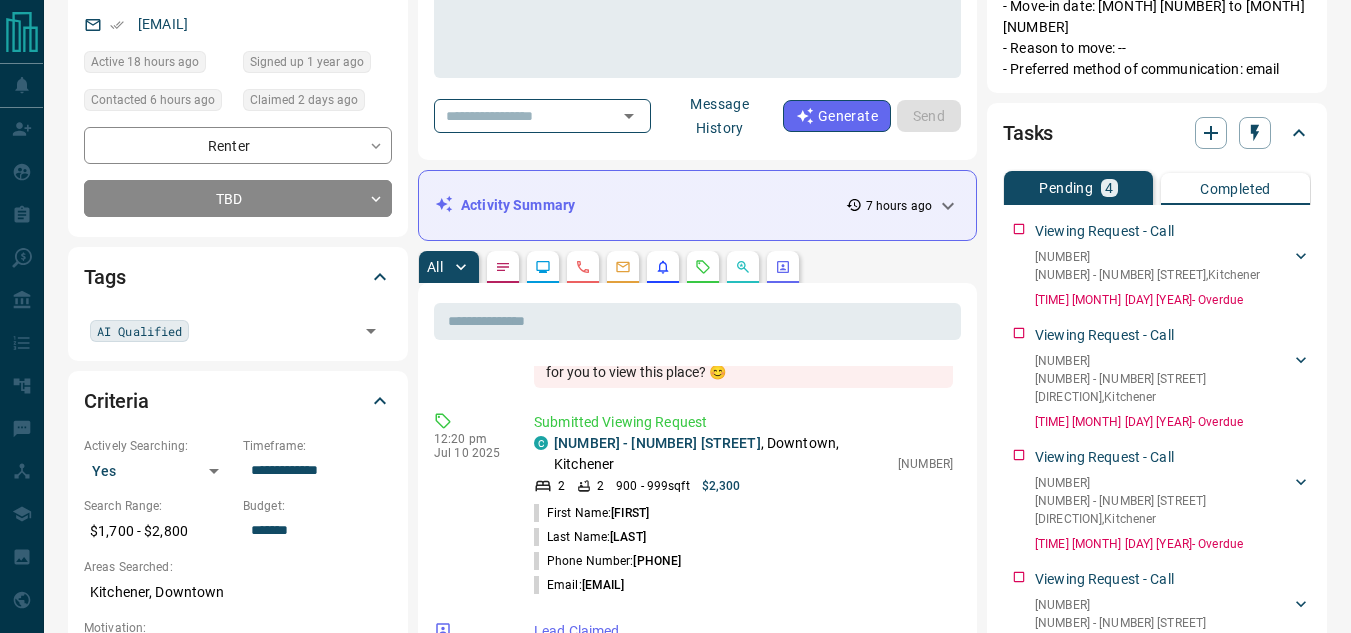 scroll, scrollTop: 5384, scrollLeft: 0, axis: vertical 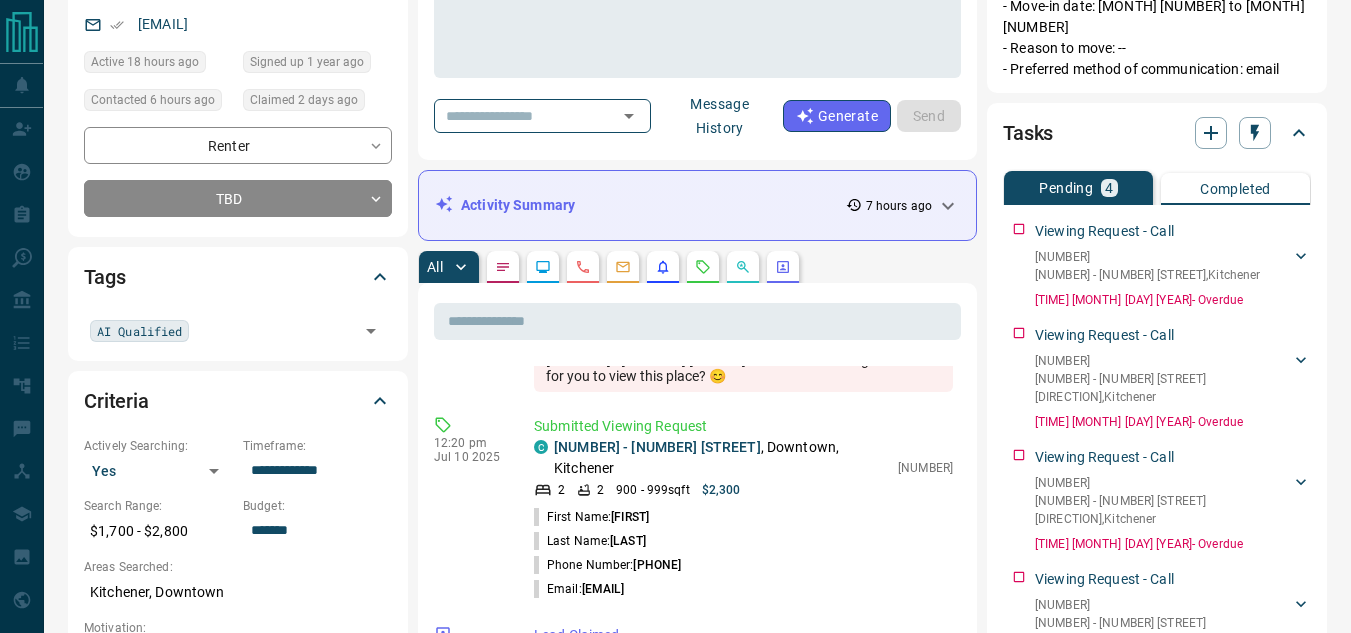 click on "[NUMBER] - [NUMBER] [STREET]" at bounding box center [657, 728] 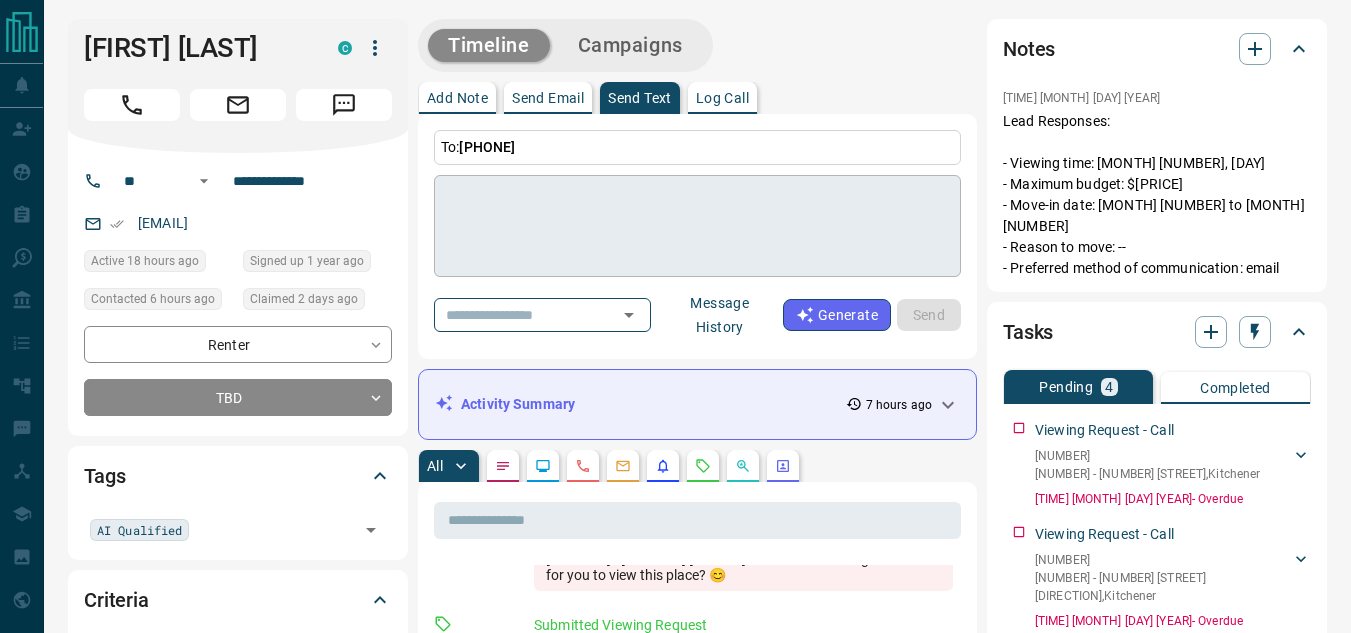 scroll, scrollTop: 0, scrollLeft: 0, axis: both 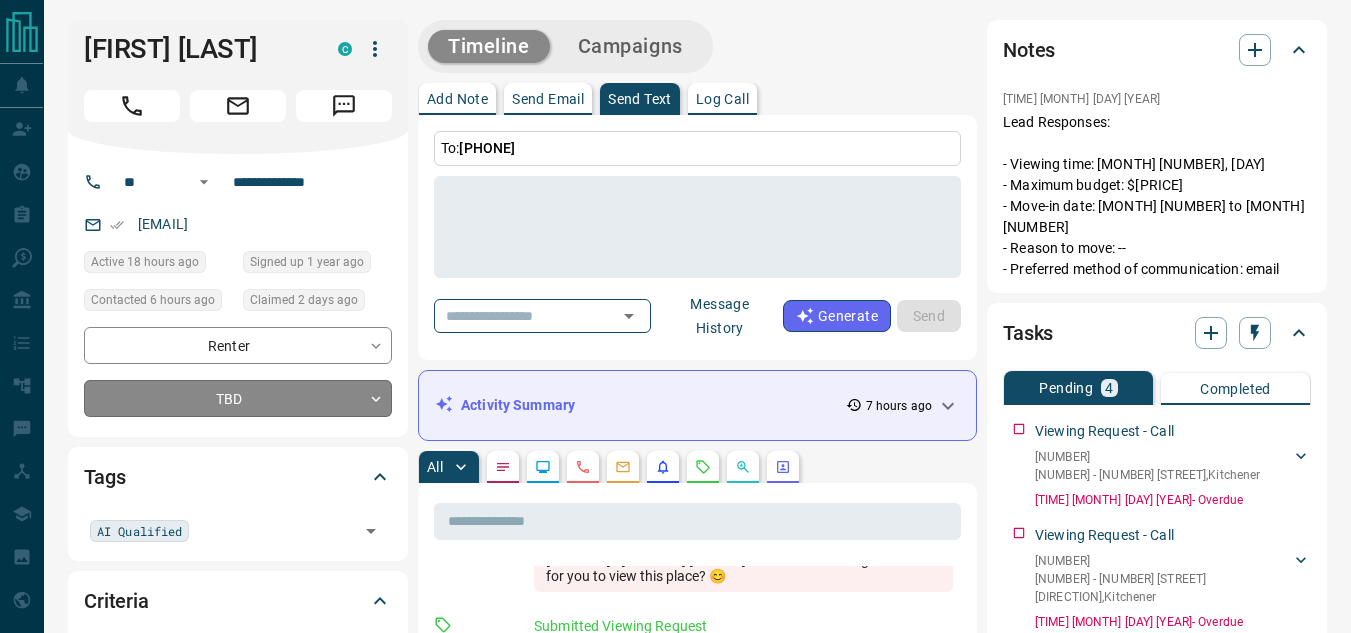 click on "**********" at bounding box center [675, 1103] 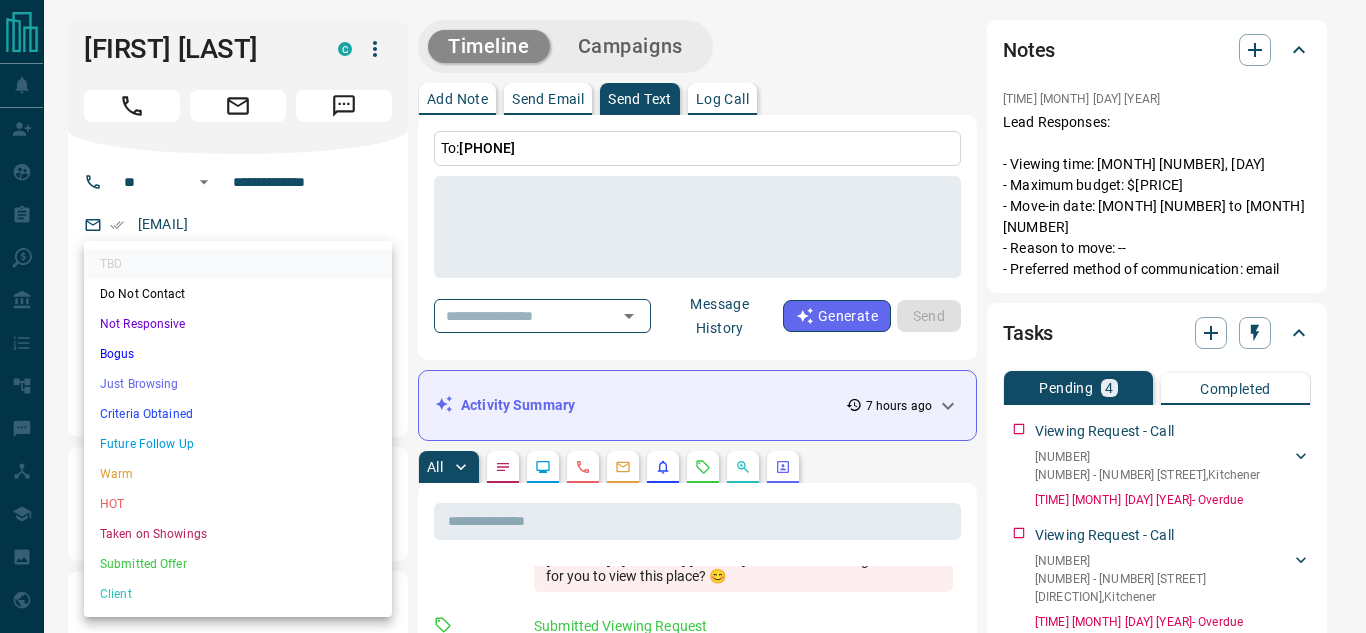 click on "Criteria Obtained" at bounding box center [238, 414] 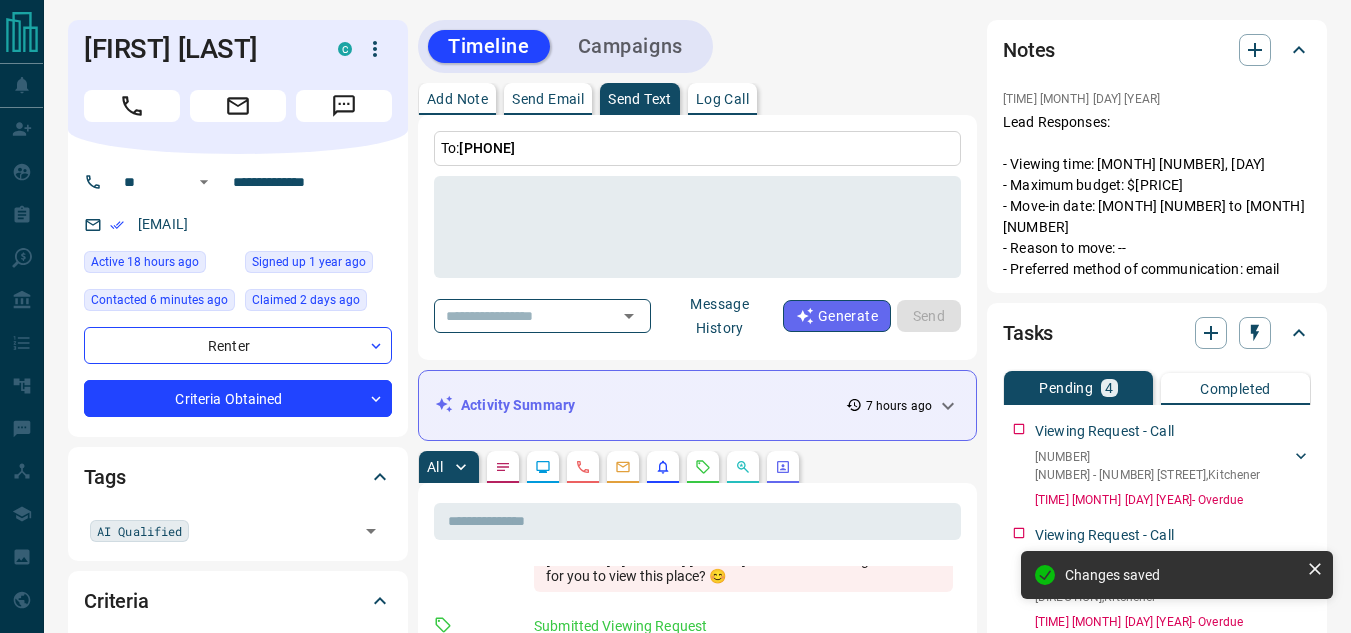 type on "*" 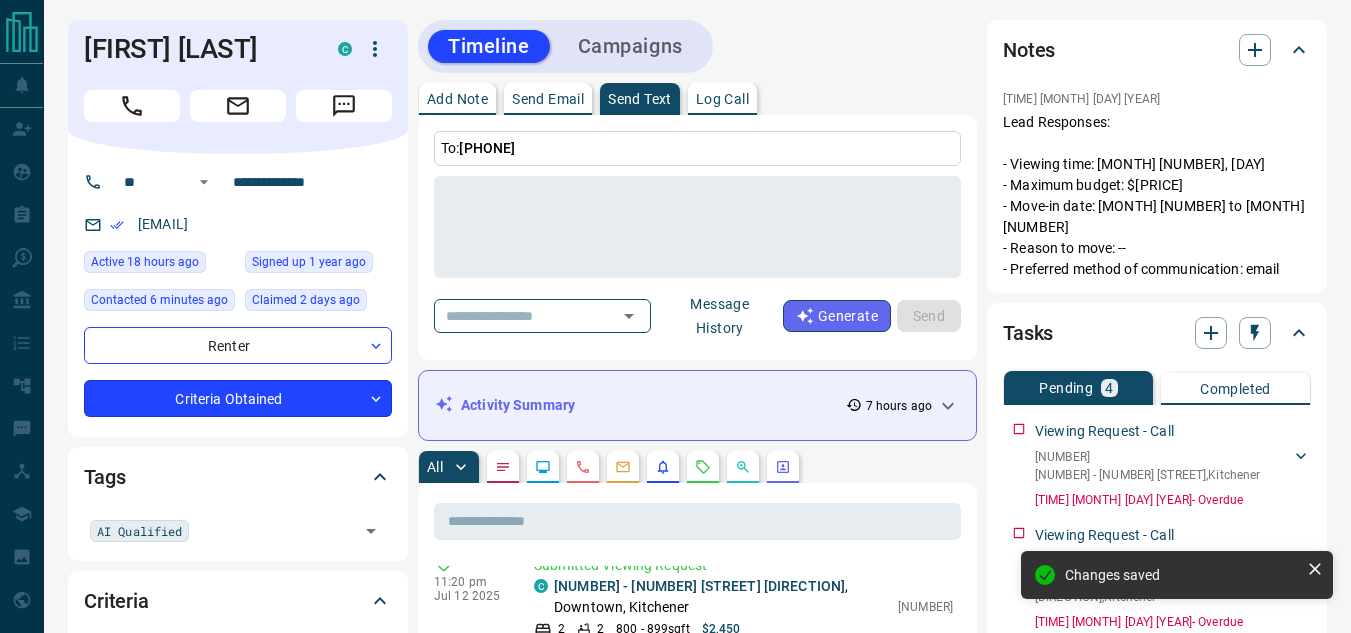 scroll, scrollTop: 1336, scrollLeft: 0, axis: vertical 